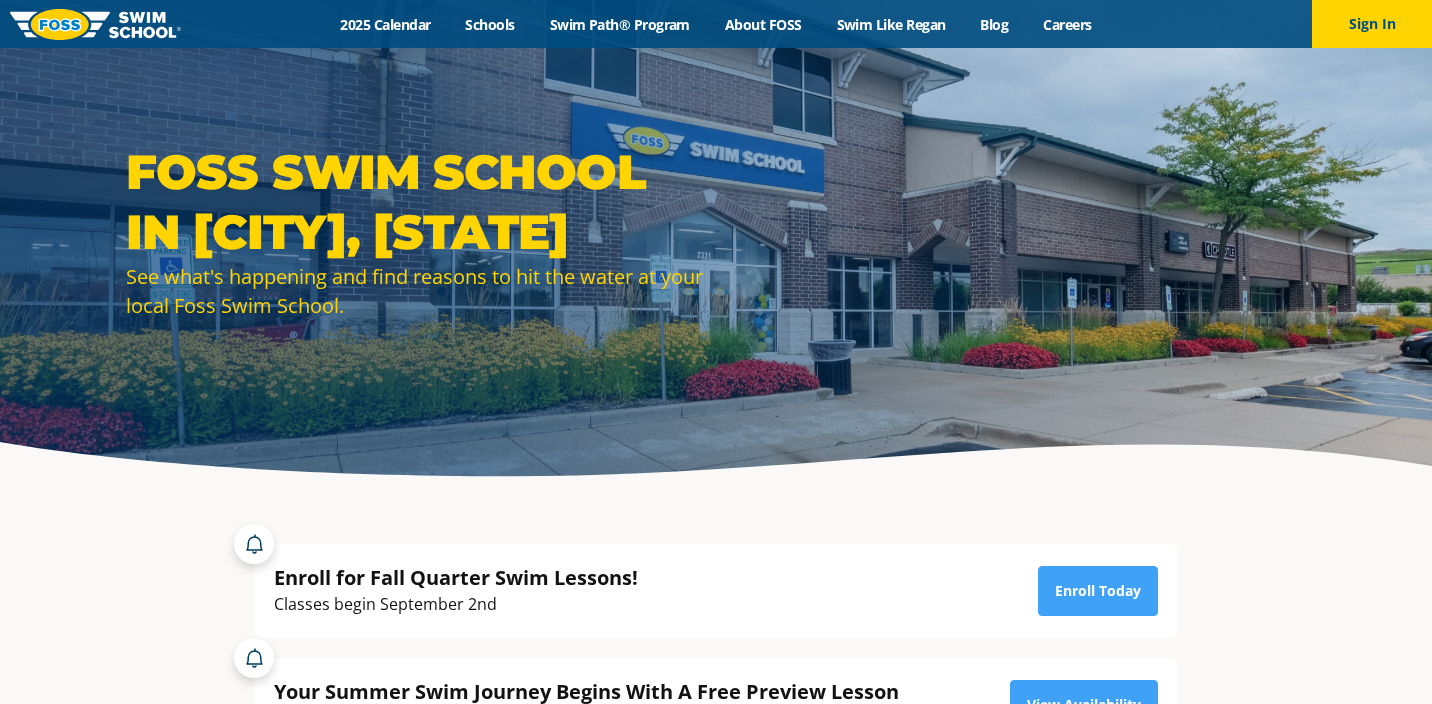 scroll, scrollTop: 0, scrollLeft: 0, axis: both 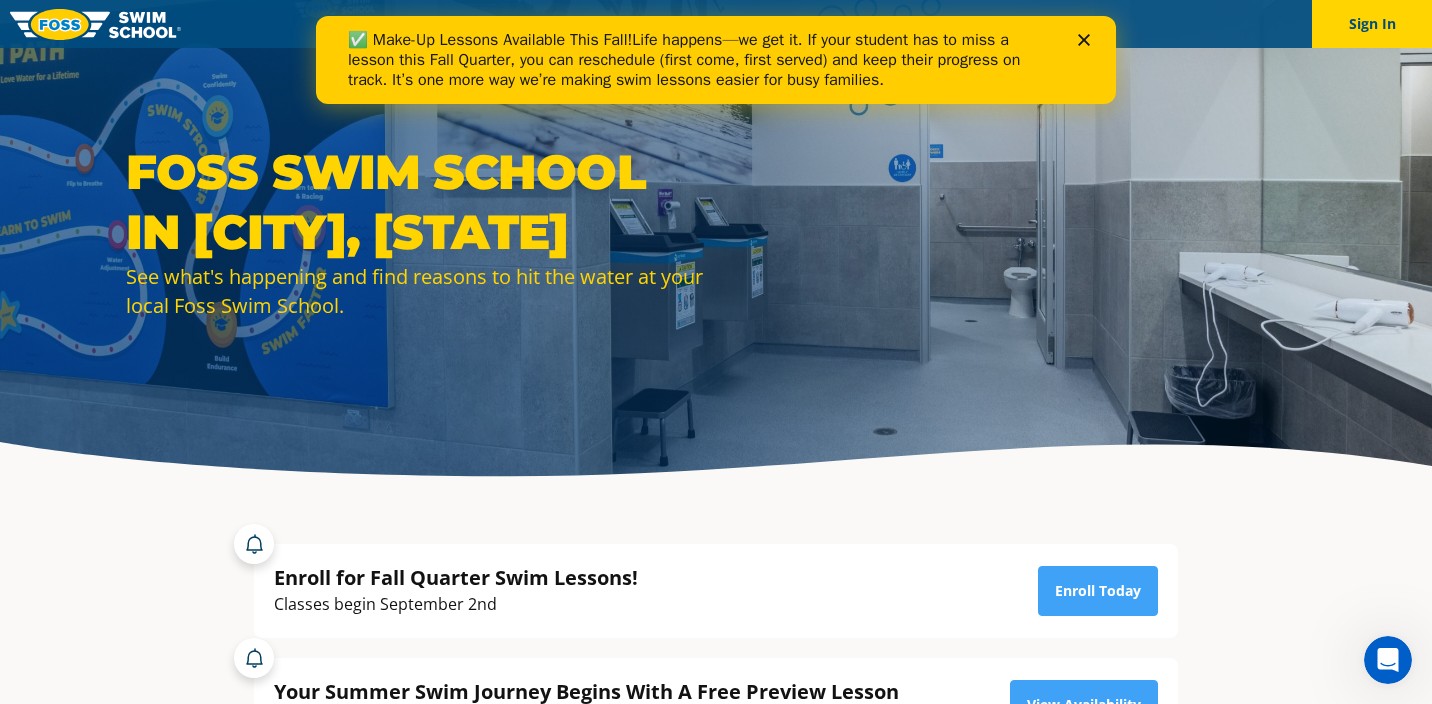 click 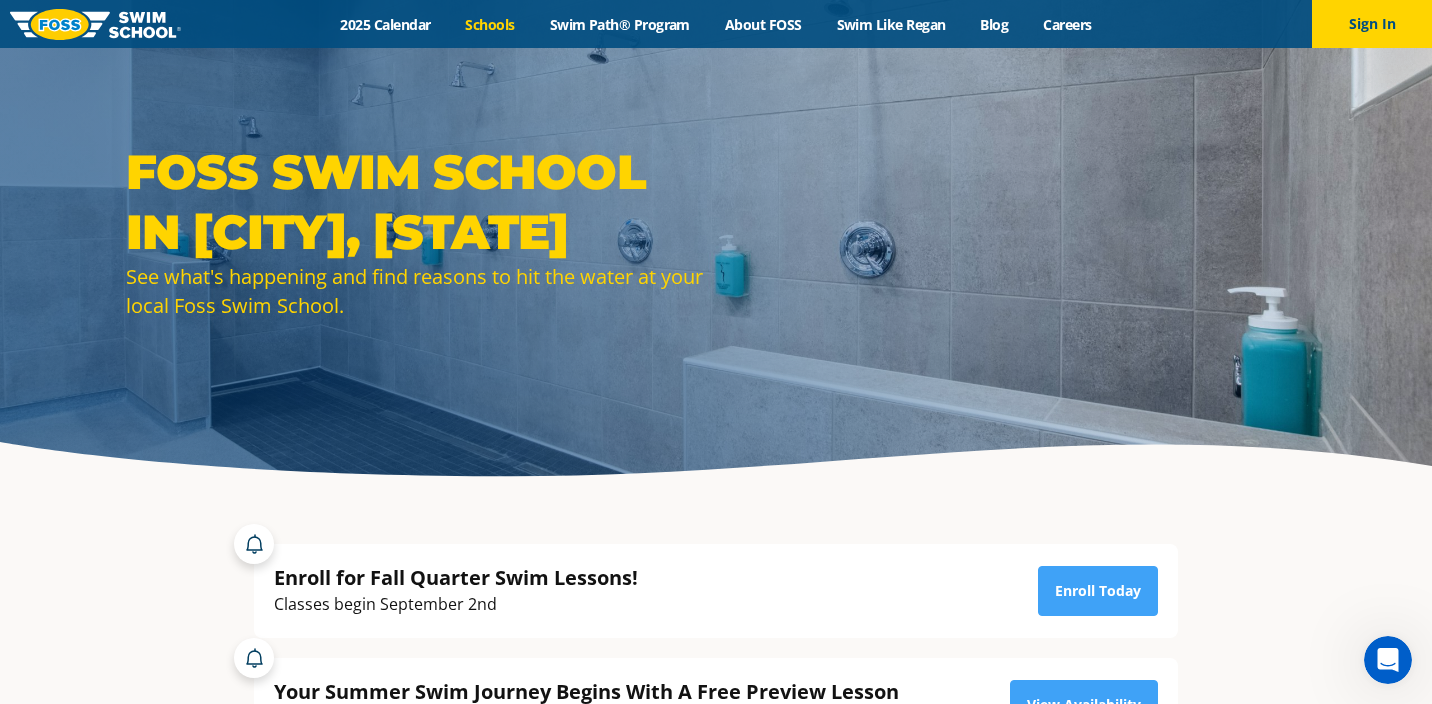 click on "Schools" at bounding box center [490, 24] 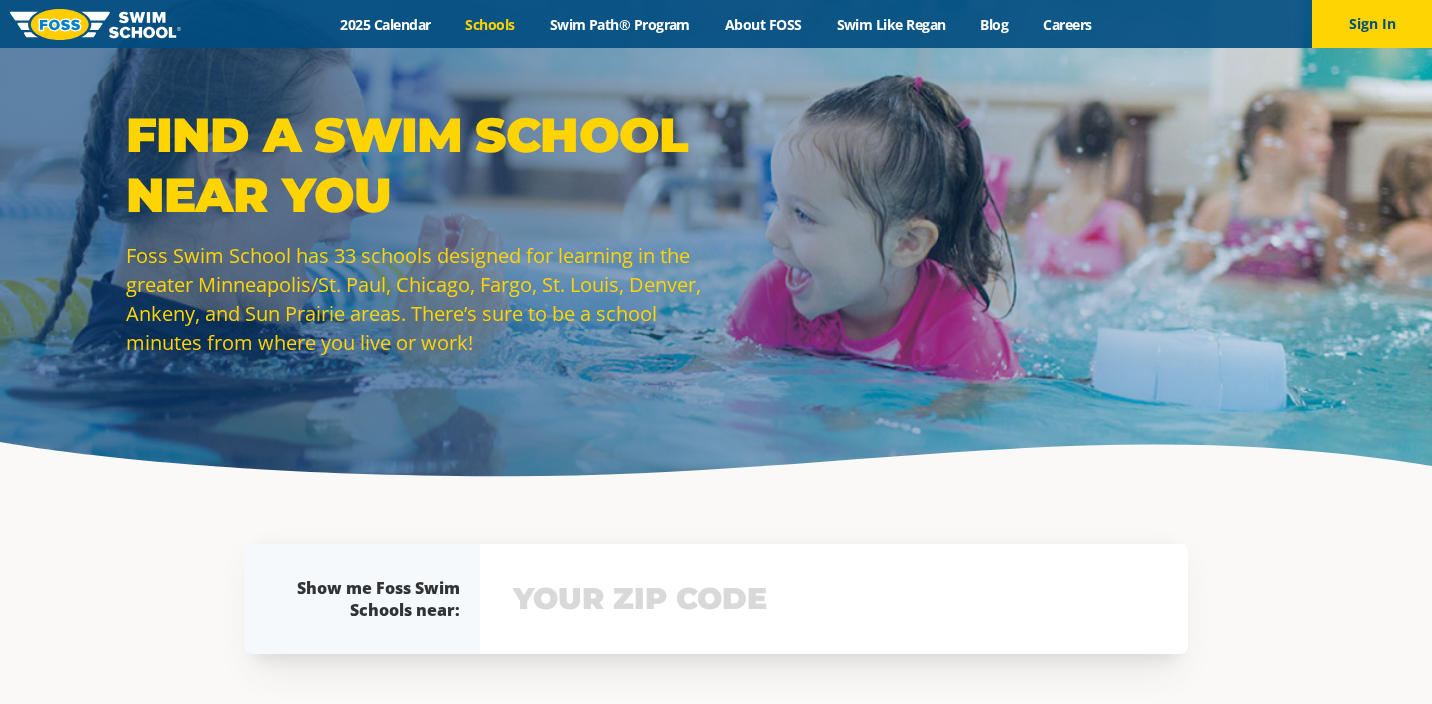 scroll, scrollTop: 0, scrollLeft: 0, axis: both 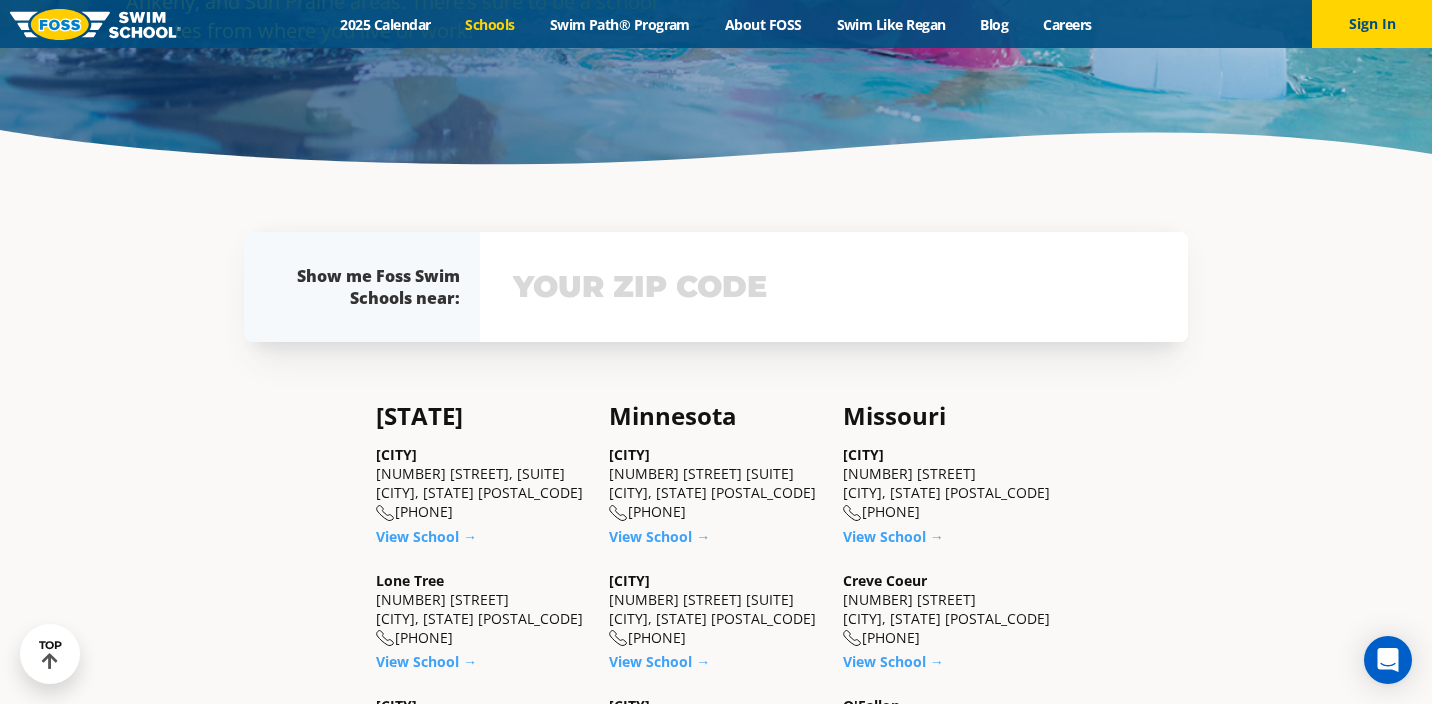 click at bounding box center (834, 287) 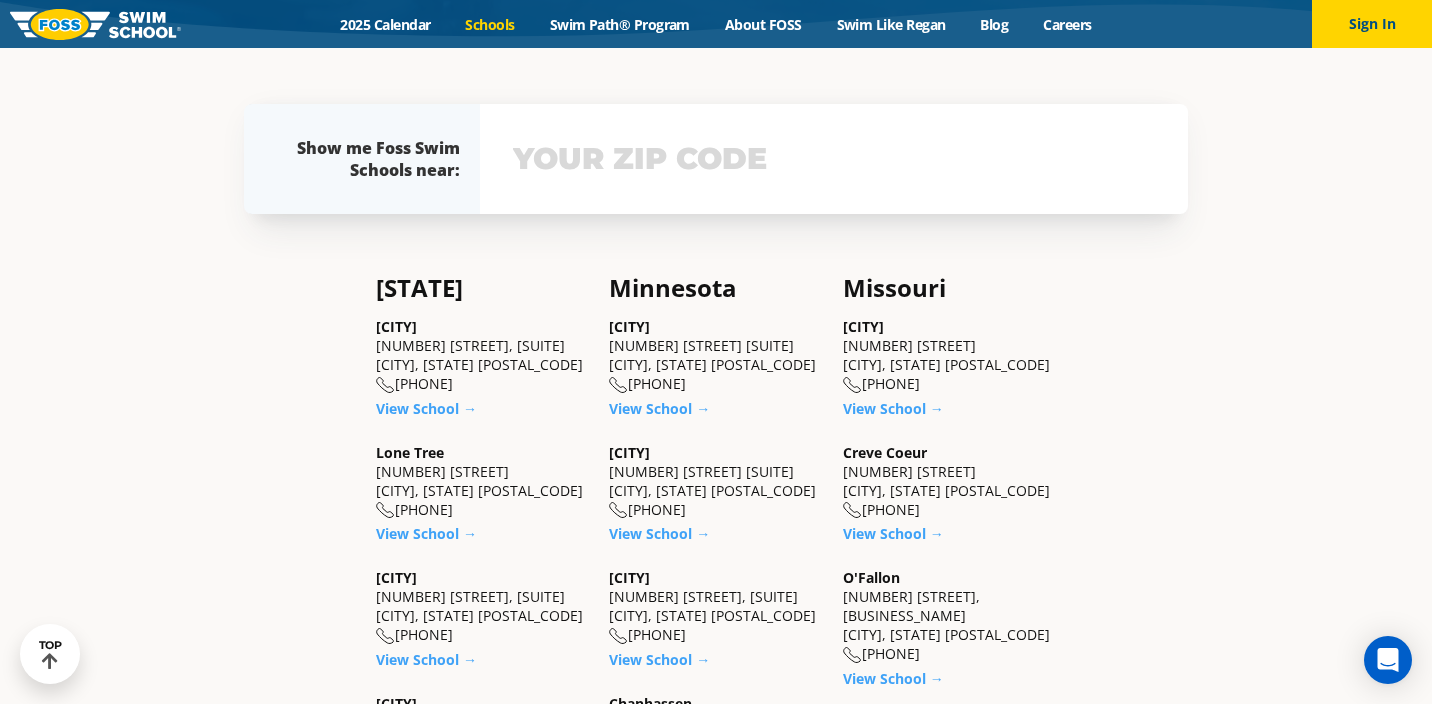 scroll, scrollTop: 444, scrollLeft: 0, axis: vertical 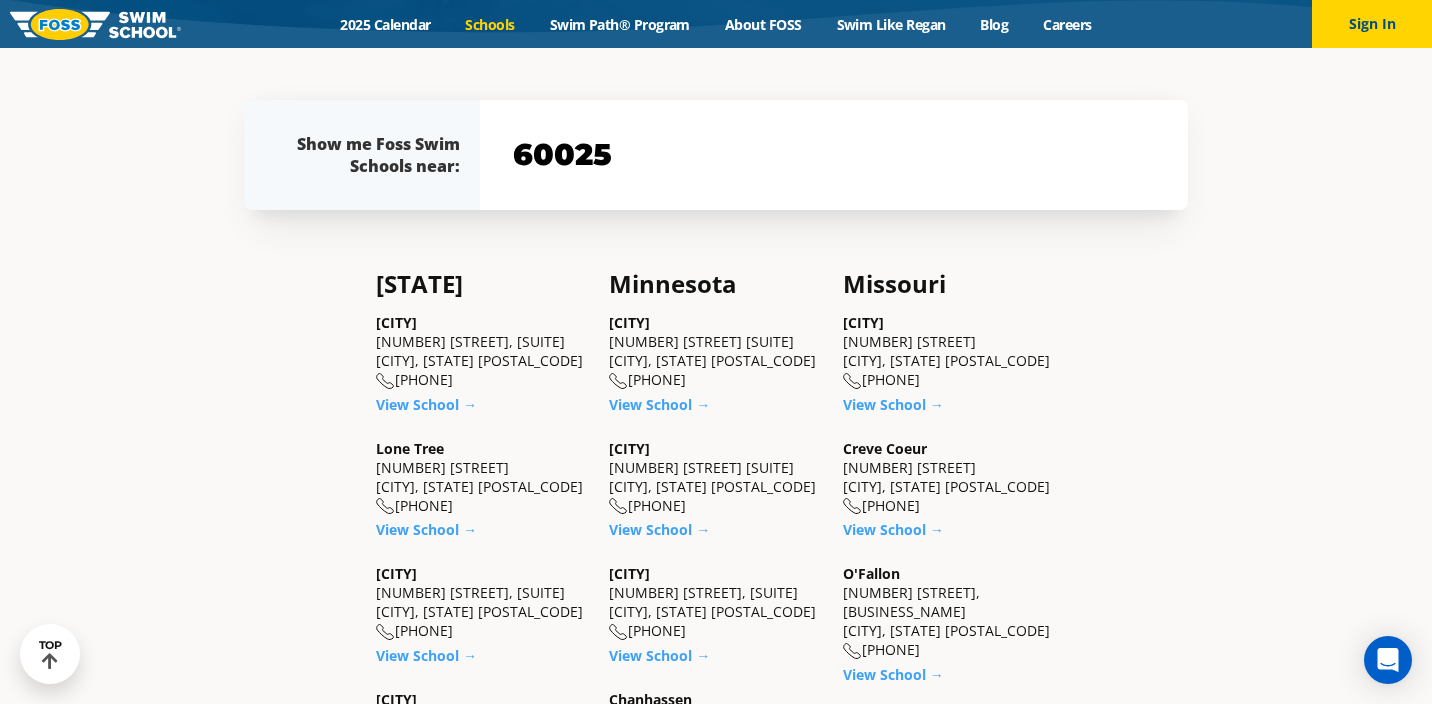 type on "60025" 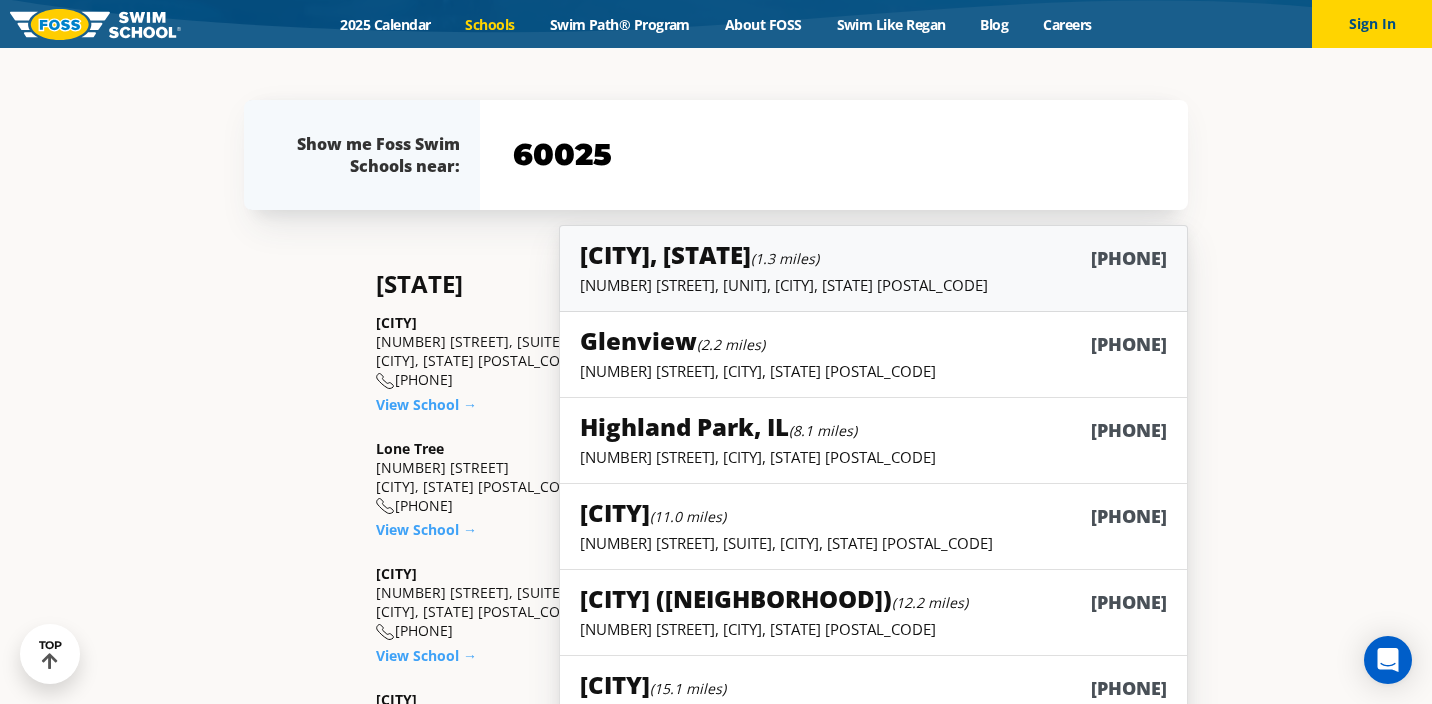 click on "Niles  (1.3 miles)" at bounding box center [699, 254] 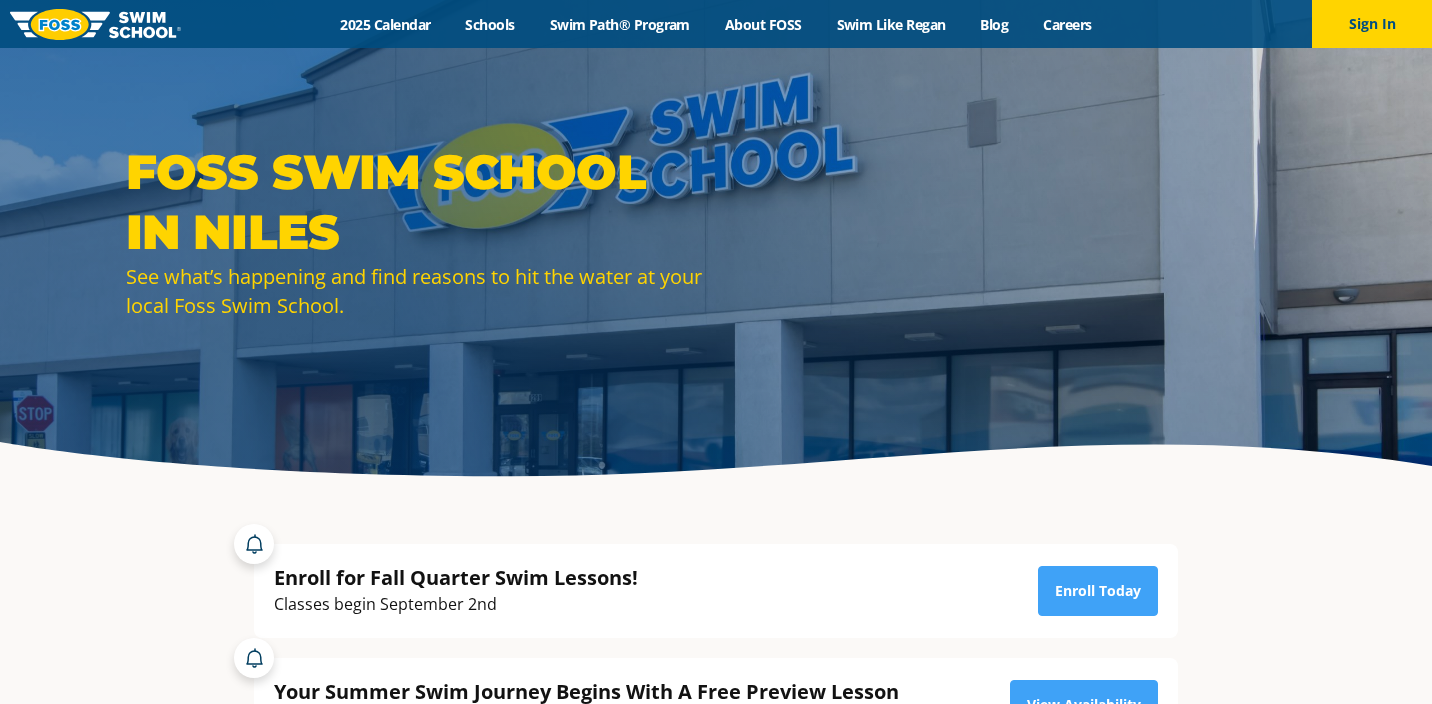 scroll, scrollTop: 0, scrollLeft: 0, axis: both 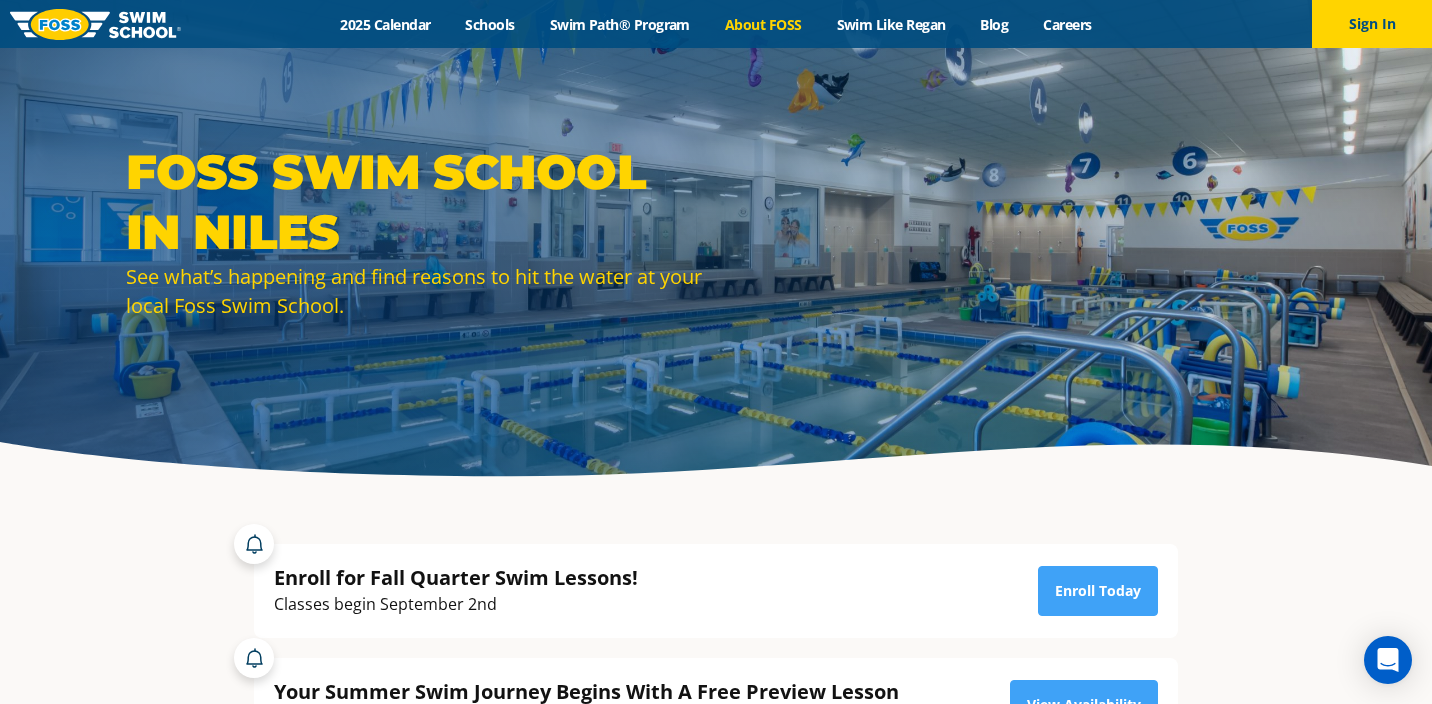click on "About FOSS" at bounding box center (763, 24) 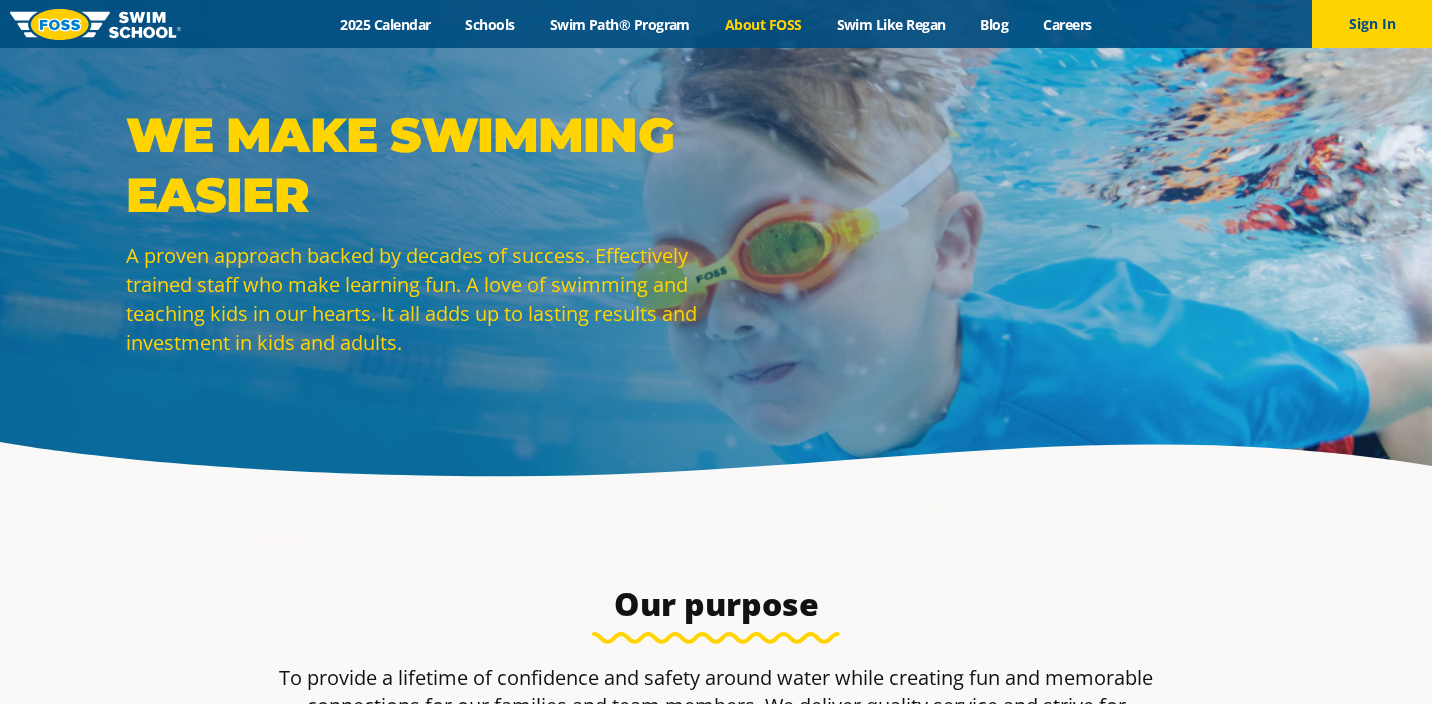 scroll, scrollTop: 0, scrollLeft: 0, axis: both 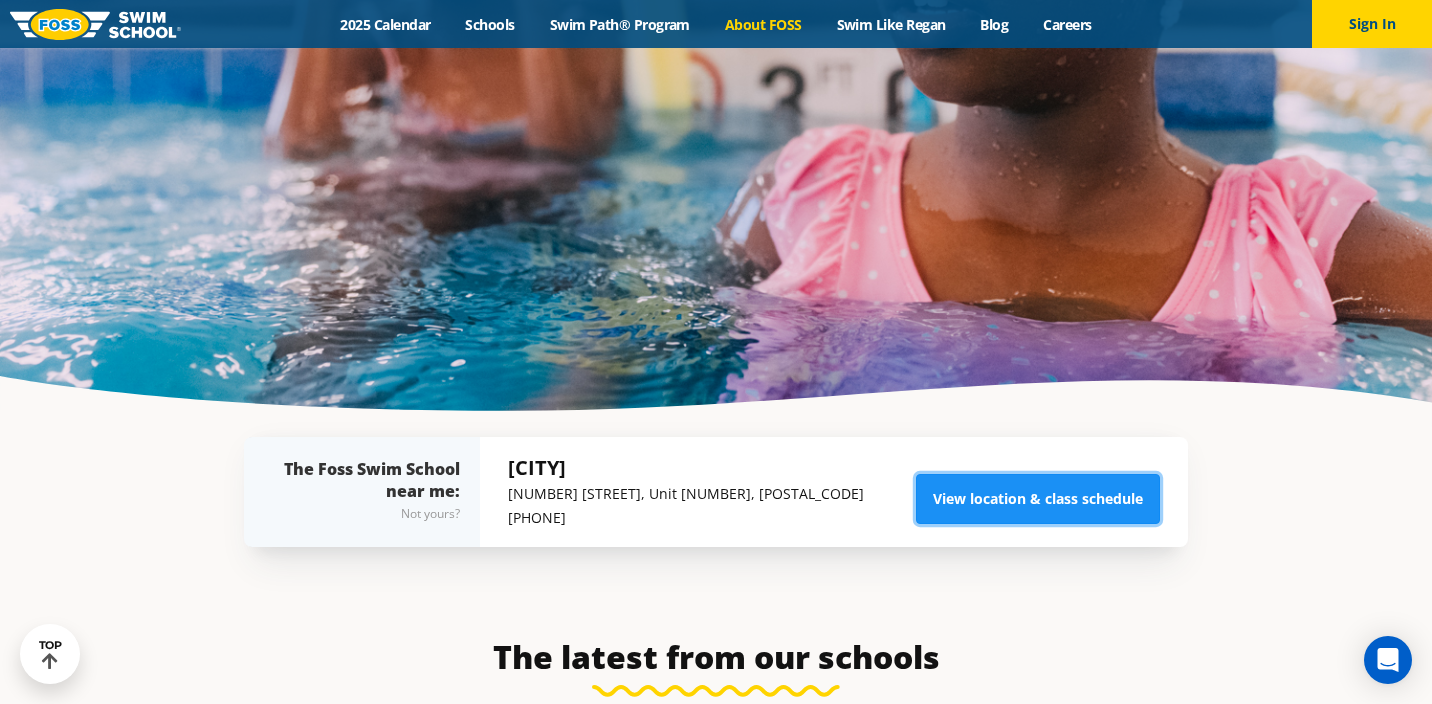 click on "View location & class schedule" at bounding box center [1038, 499] 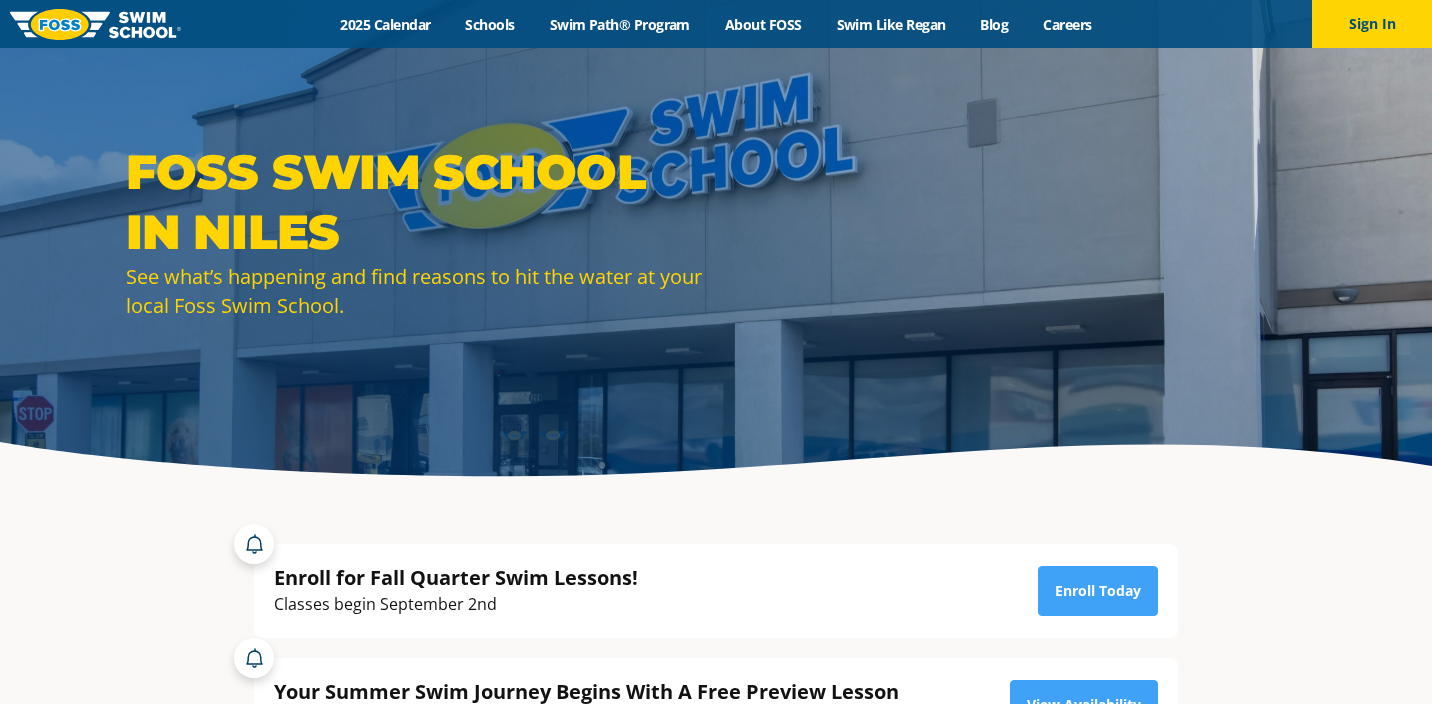 scroll, scrollTop: 0, scrollLeft: 0, axis: both 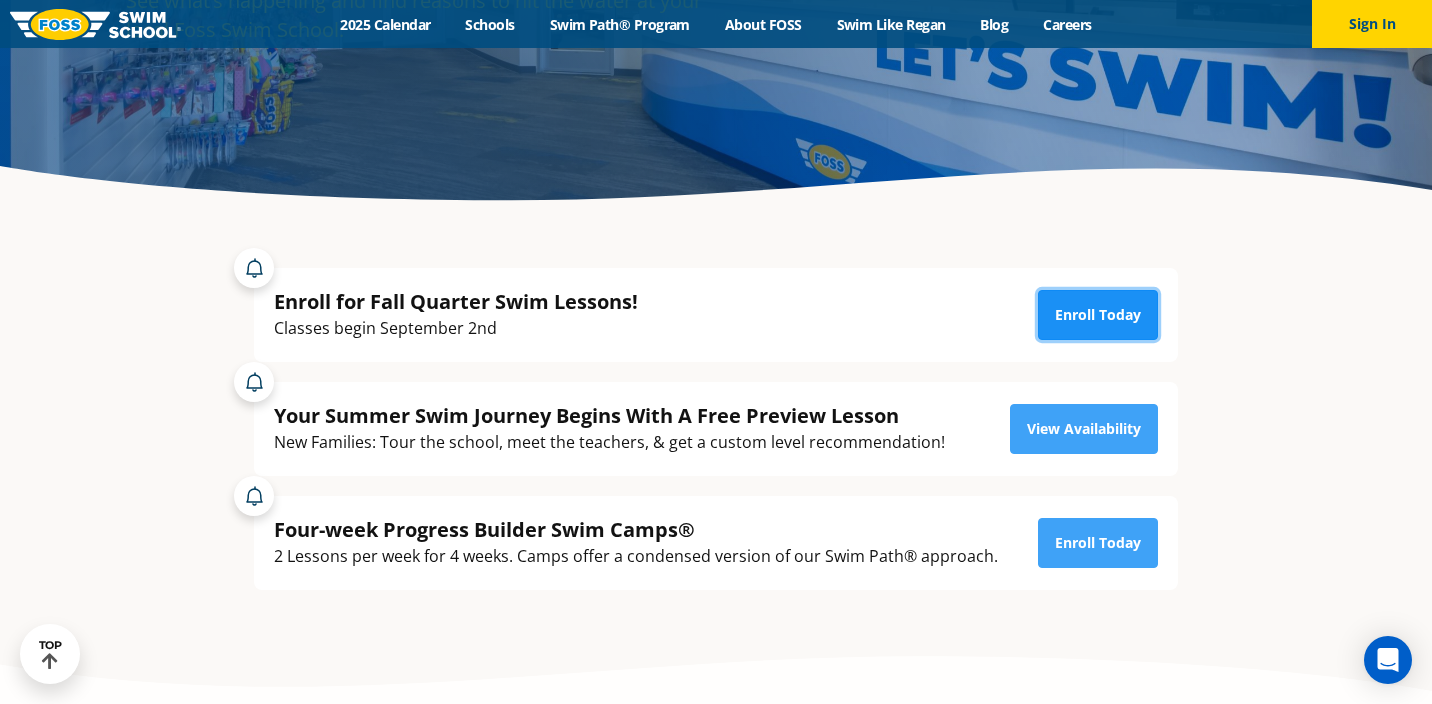 click on "Enroll Today" at bounding box center [1098, 315] 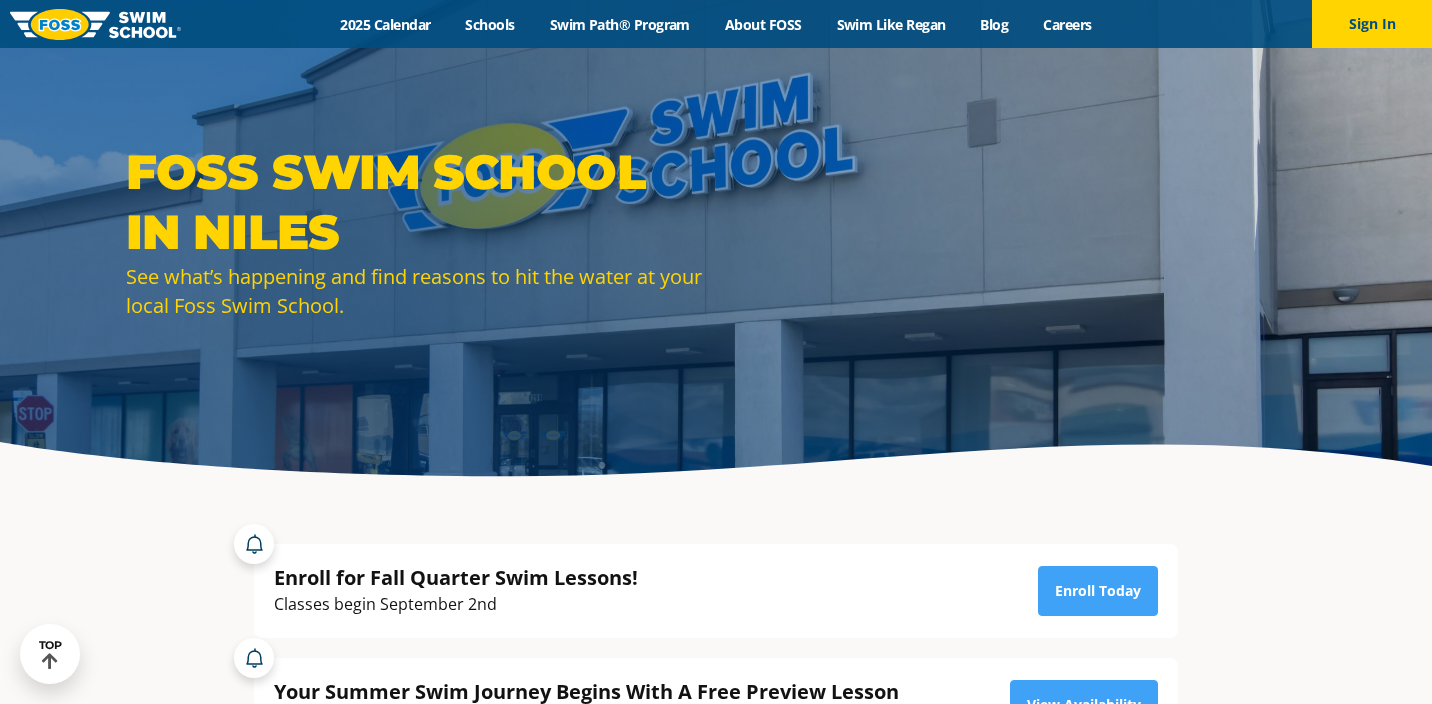 scroll, scrollTop: 276, scrollLeft: 0, axis: vertical 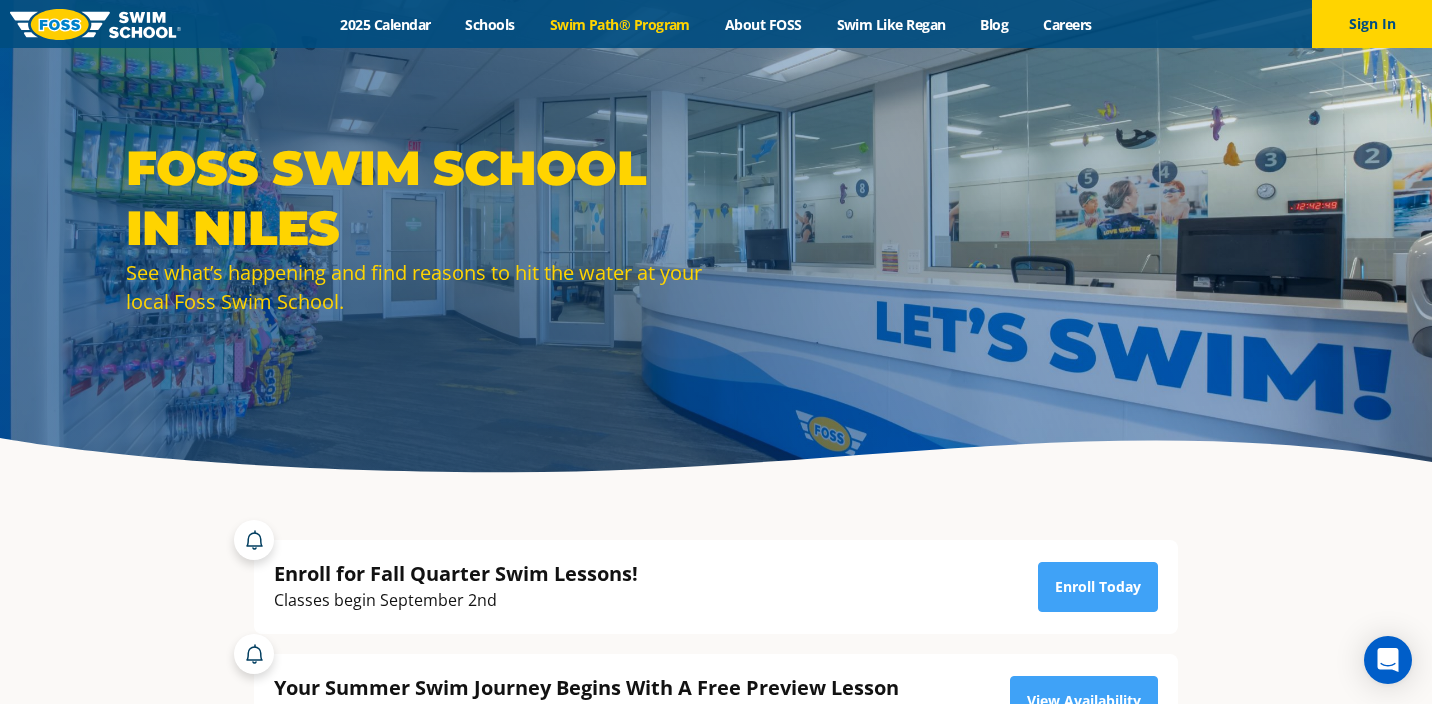 click on "Swim Path® Program" at bounding box center (619, 24) 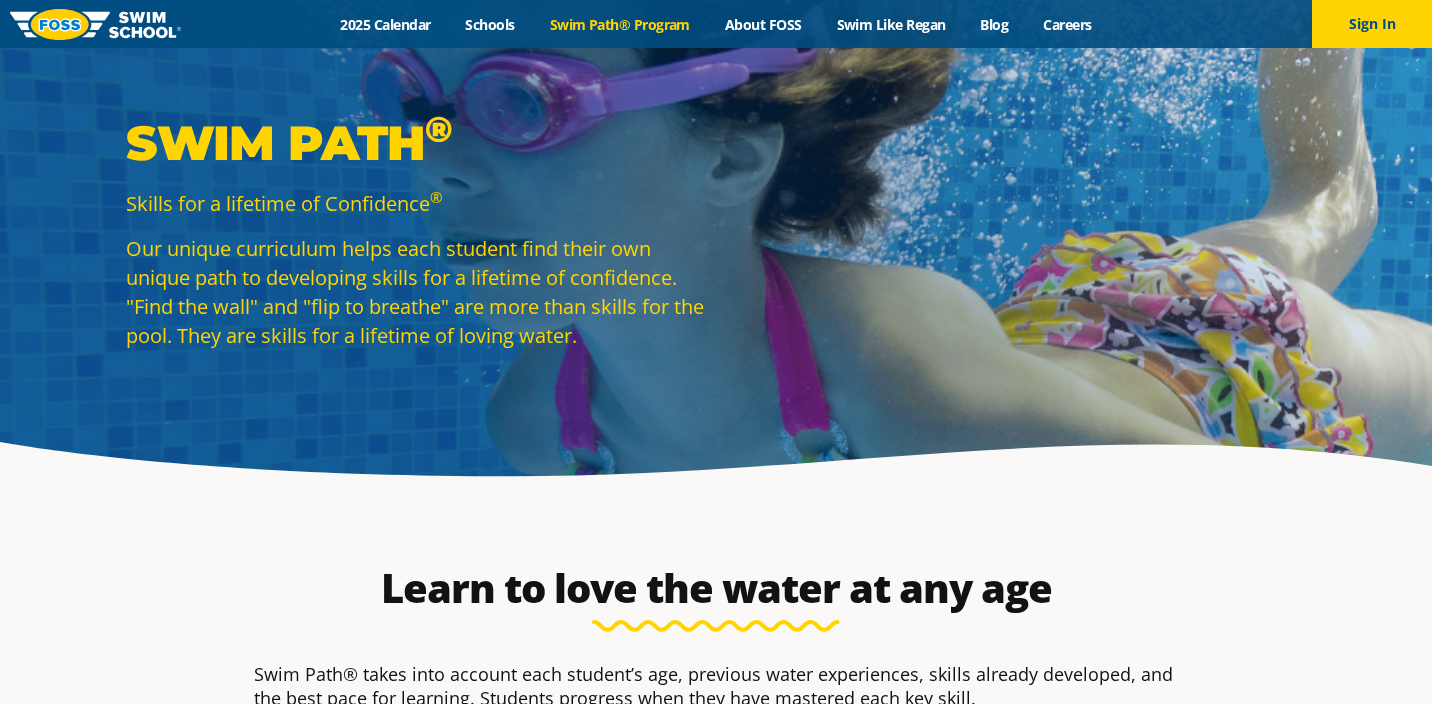 scroll, scrollTop: 0, scrollLeft: 0, axis: both 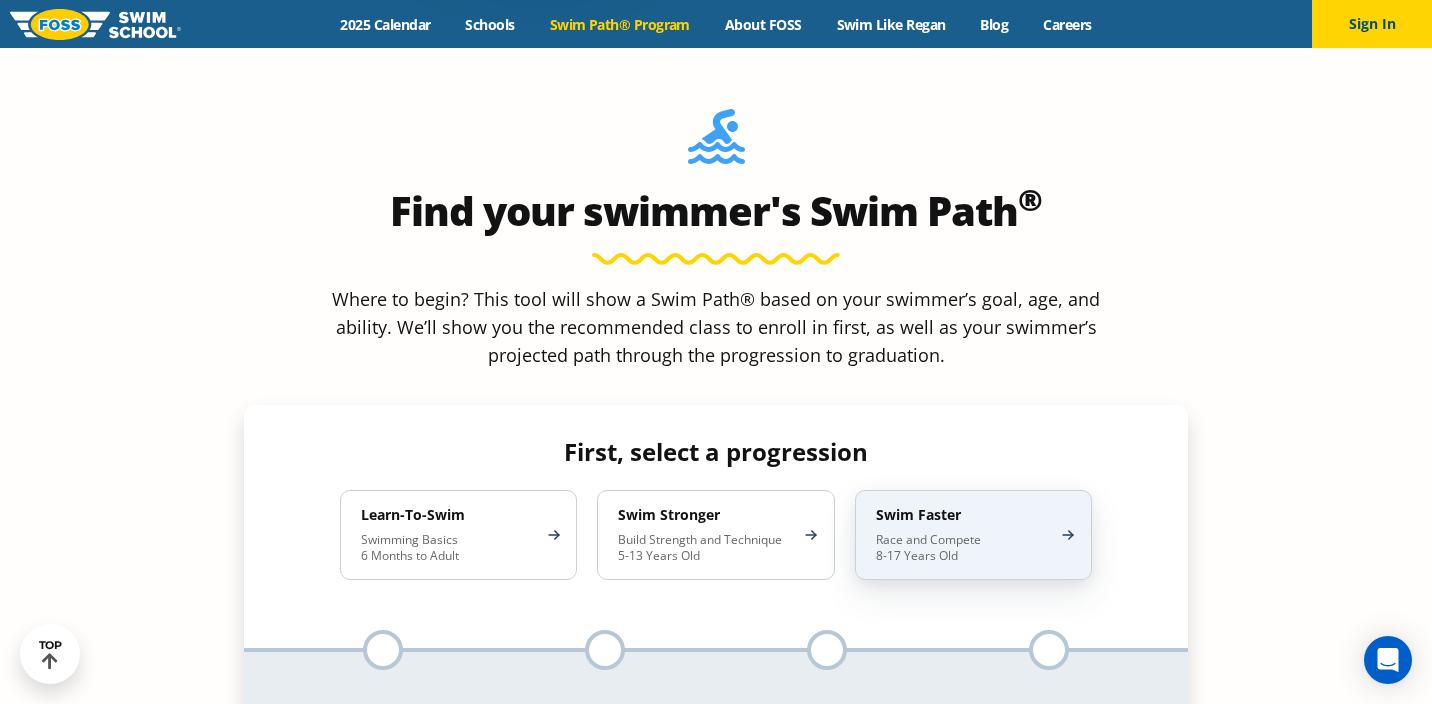 click on "Swim Faster Race and Compete 8-17 Years Old" at bounding box center [973, 535] 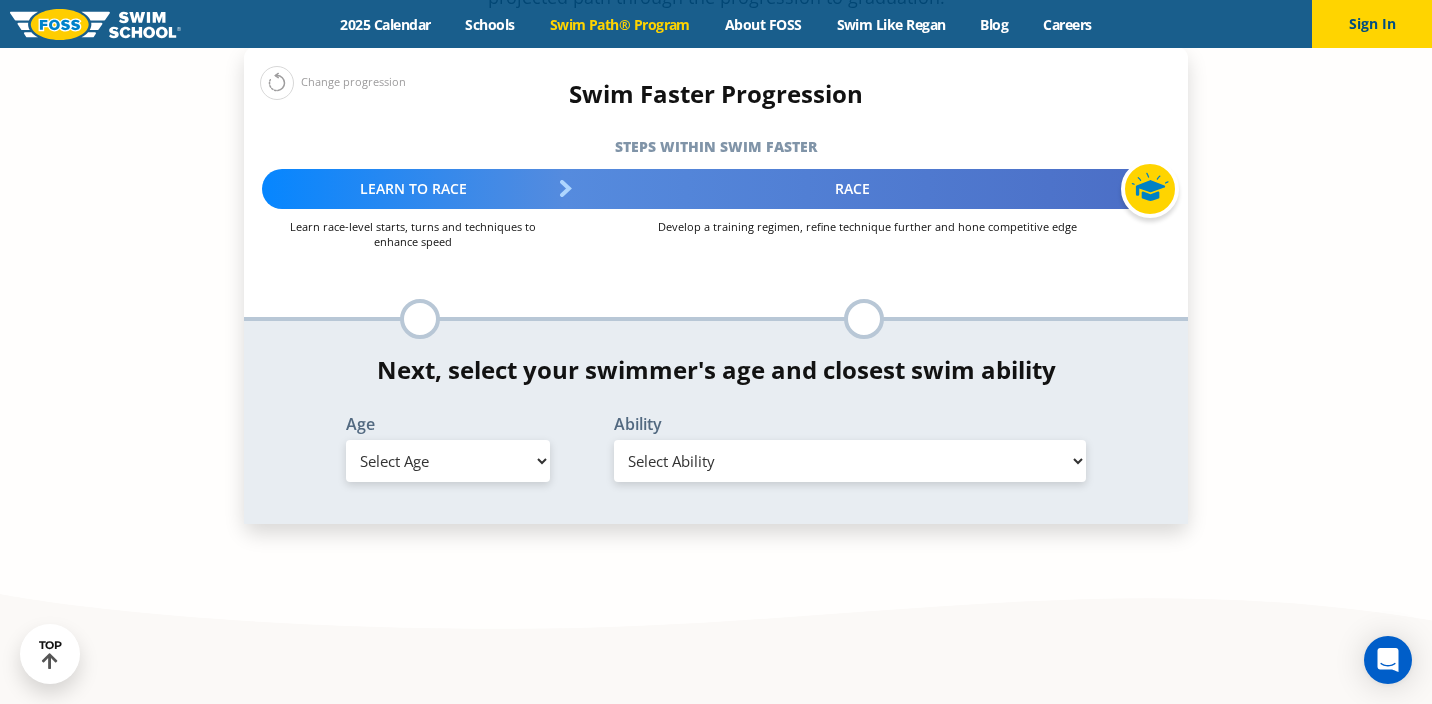 scroll, scrollTop: 1933, scrollLeft: 0, axis: vertical 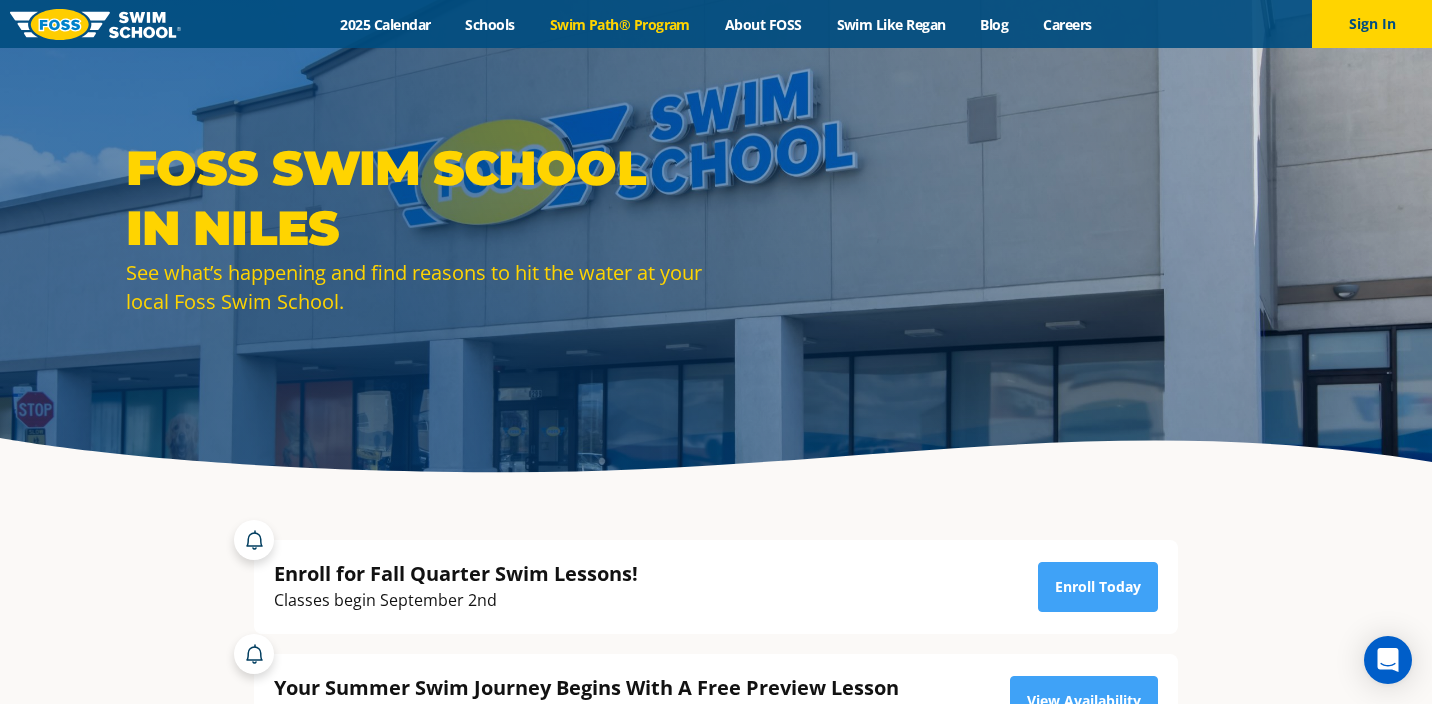 click on "Swim Path® Program" at bounding box center (619, 24) 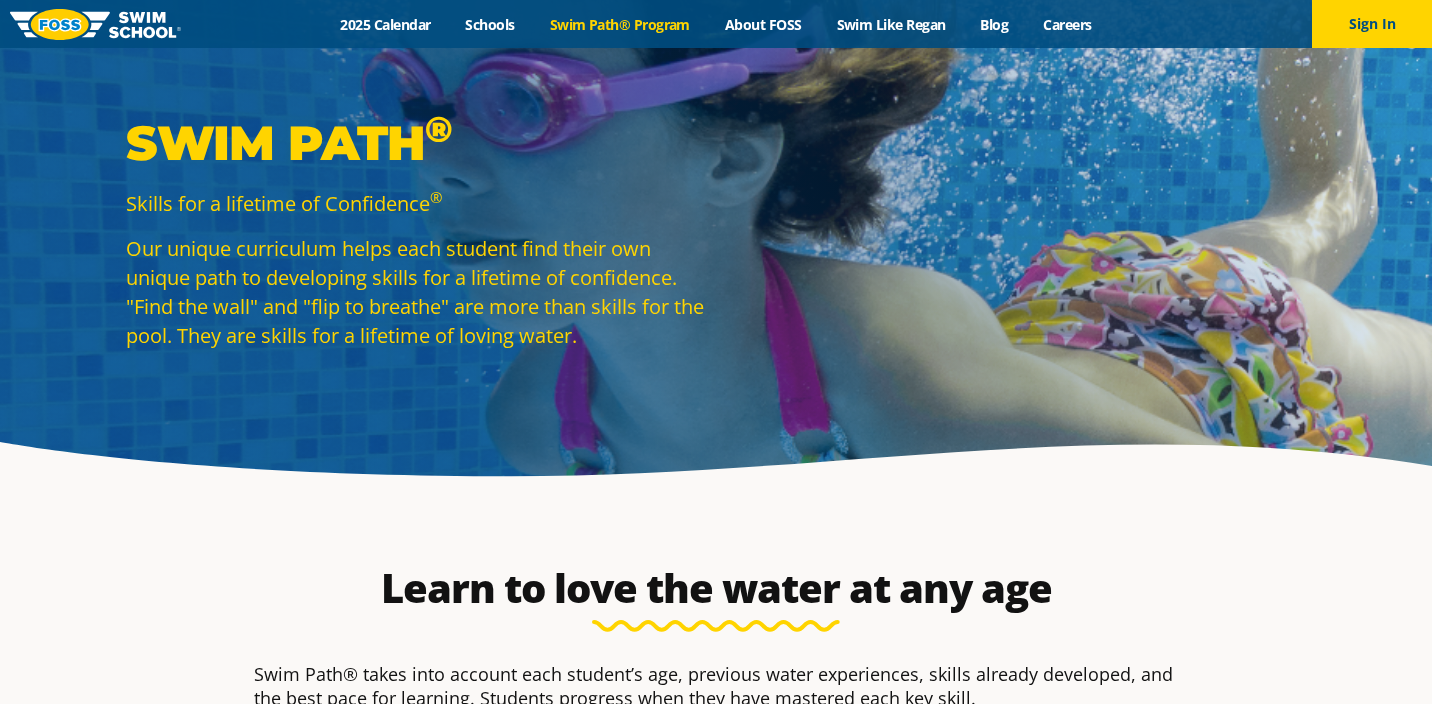 scroll, scrollTop: 0, scrollLeft: 0, axis: both 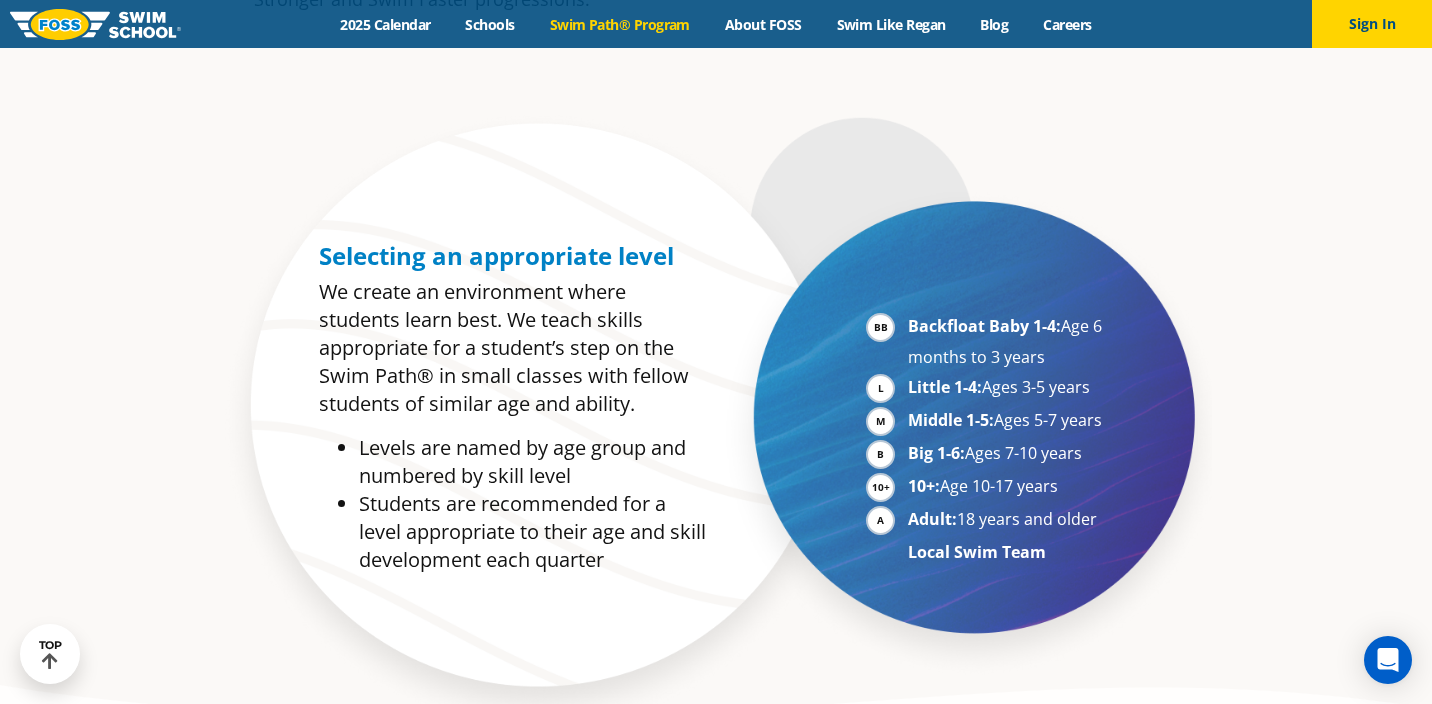 click on "[AGE]+: Age [AGE]-[AGE] years" at bounding box center (1030, 487) 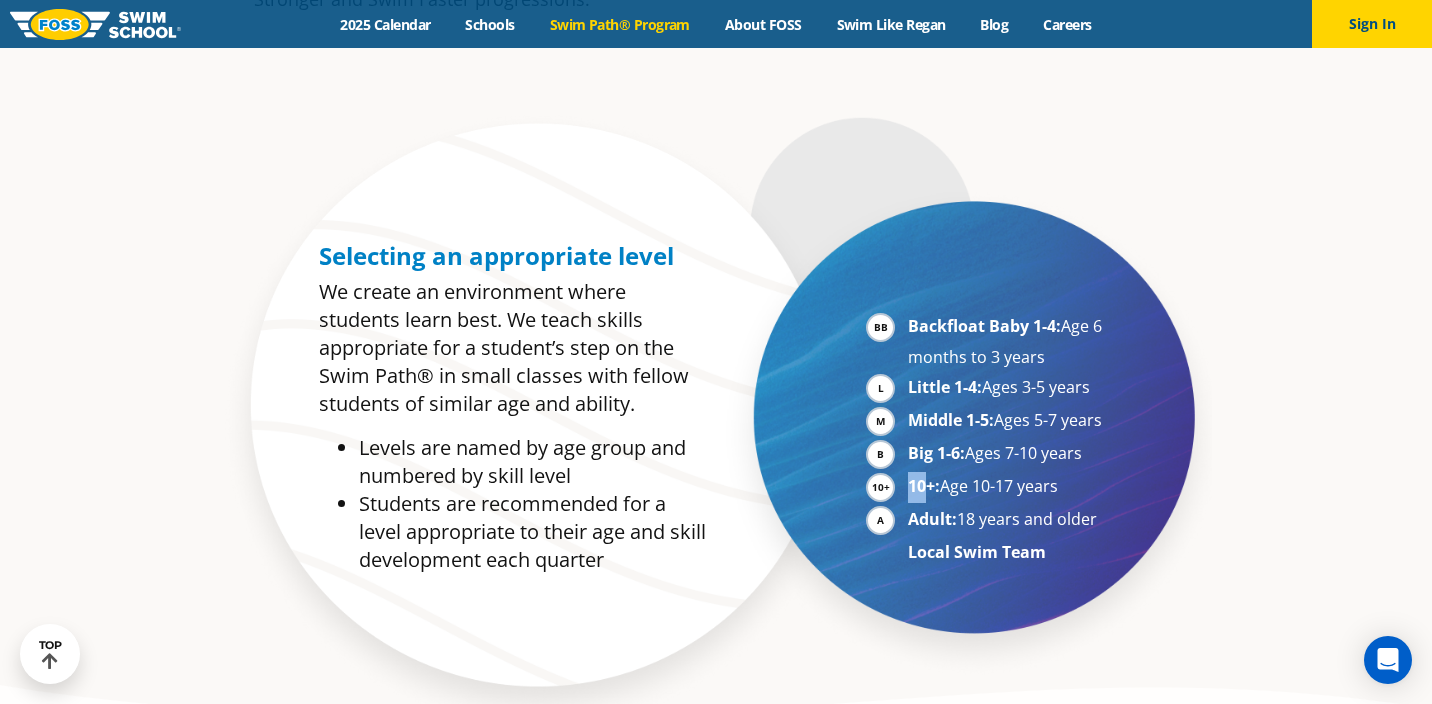 click on "10+:  Age 10-17 years" at bounding box center [1030, 487] 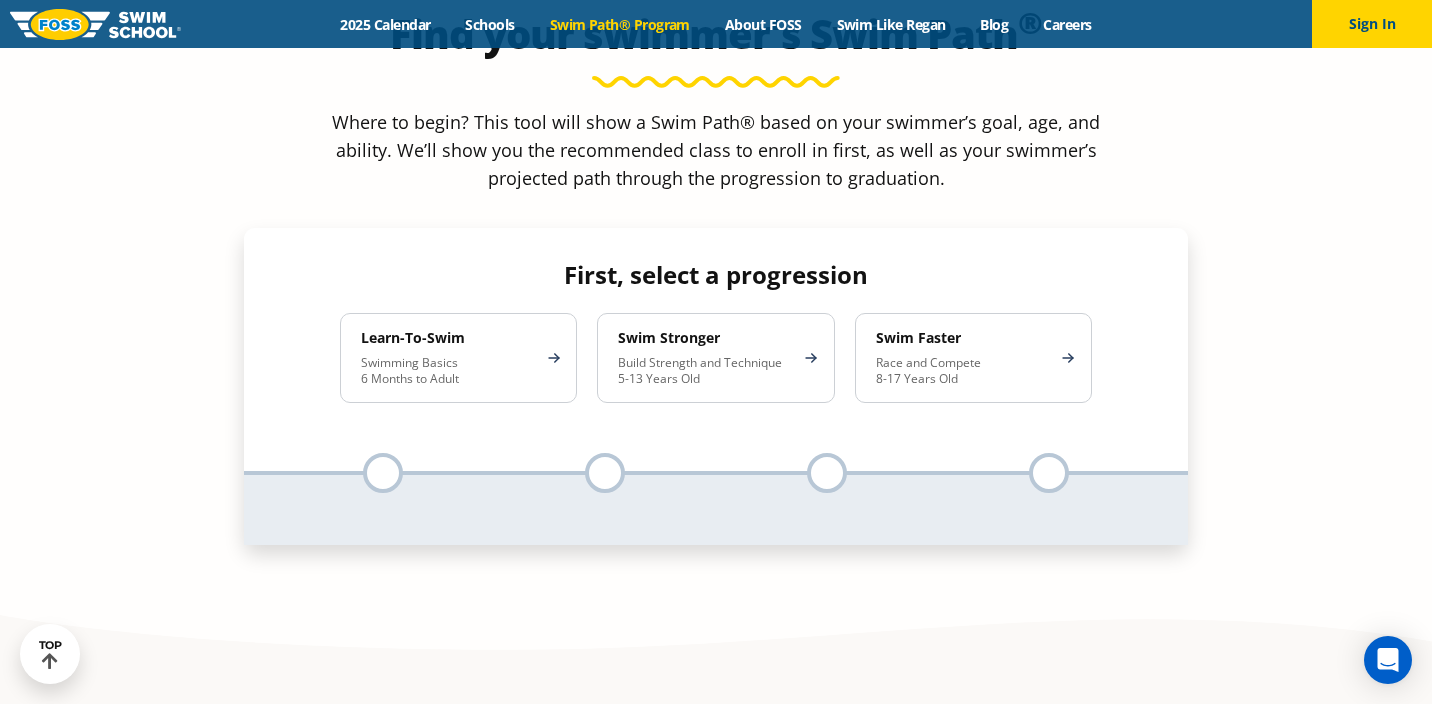 scroll, scrollTop: 1753, scrollLeft: 0, axis: vertical 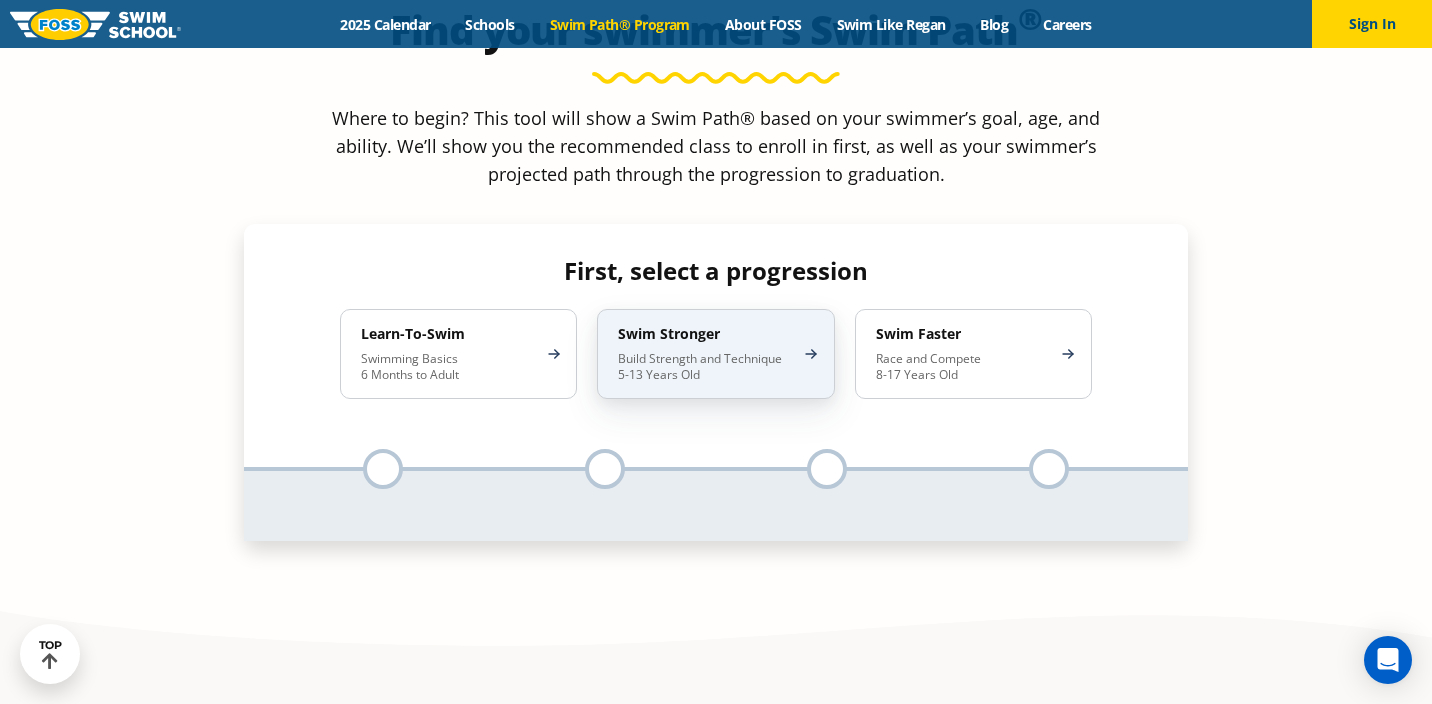click on "Swim Stronger Build Strength and Technique 5-13 Years Old" at bounding box center [715, 354] 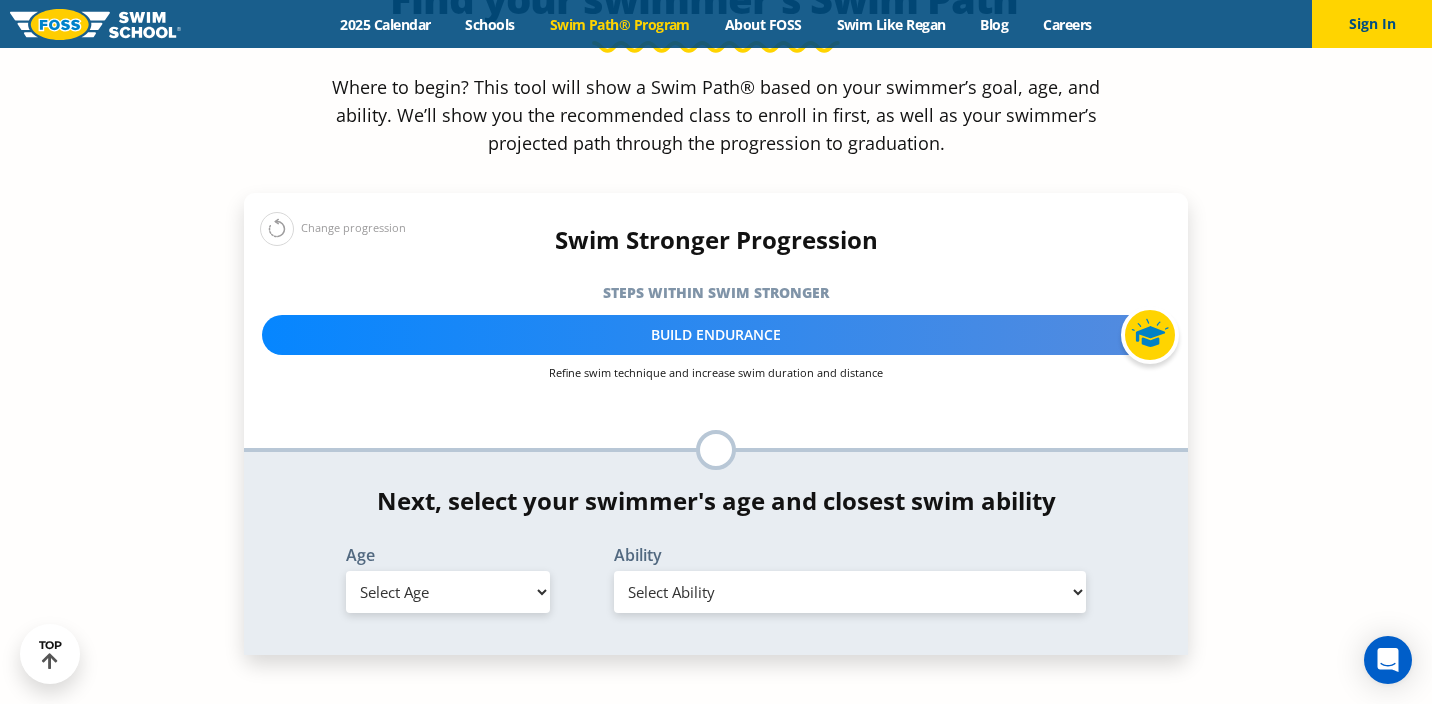 scroll, scrollTop: 1834, scrollLeft: 0, axis: vertical 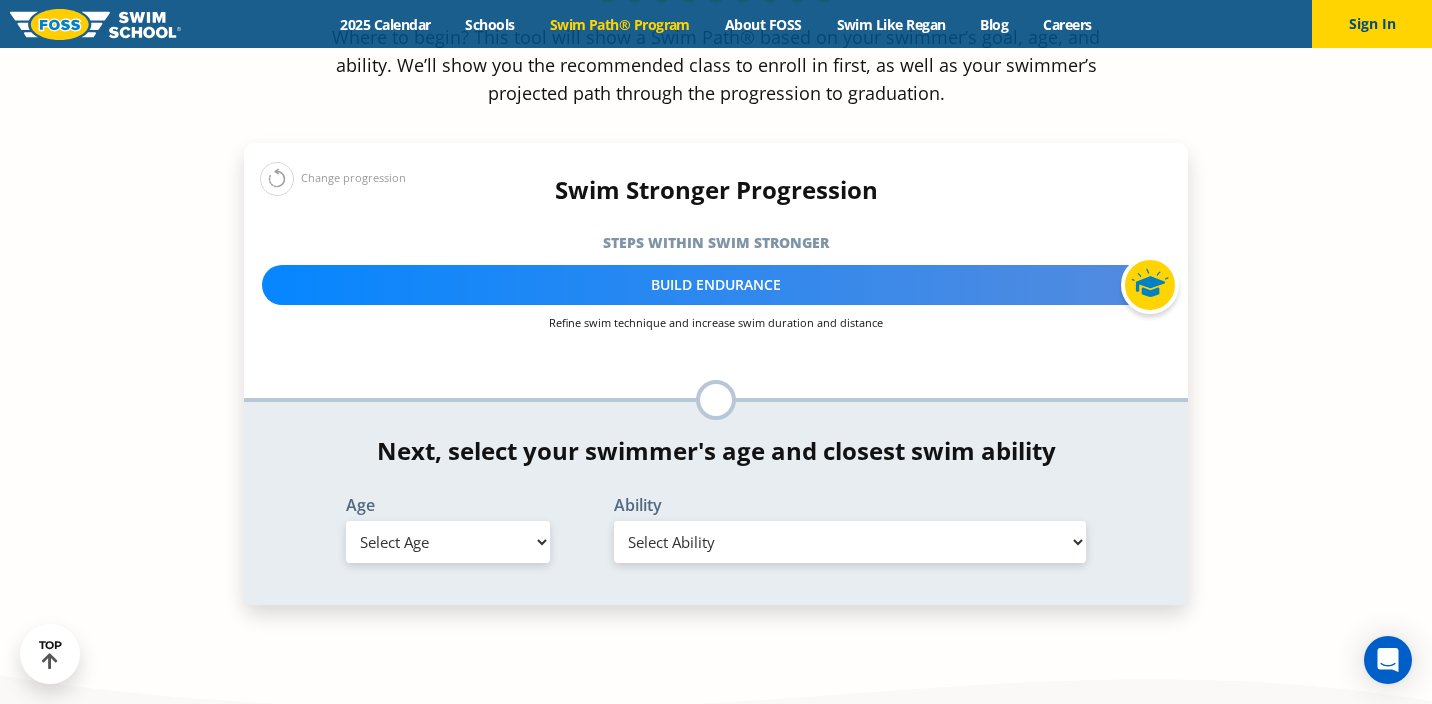 click on "Select Age 6 months - 1 year 1 year 2 years 3 years 4 years 5 years 6 years 7 years 8 years 9 years 10 years  11 years  12 years  13 years  14 years  15 years  16 years  17 years  Adult (18 years +)" at bounding box center [448, 542] 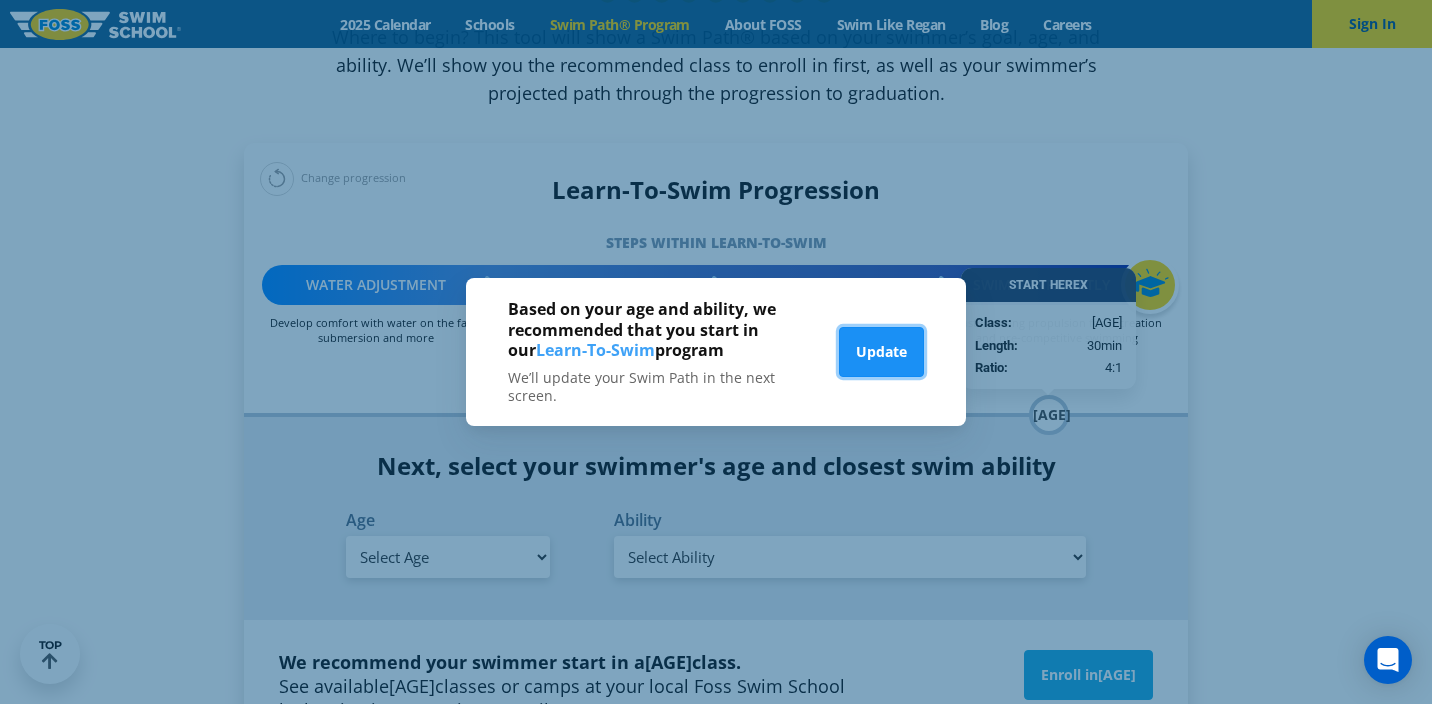 click on "Update" at bounding box center (881, 352) 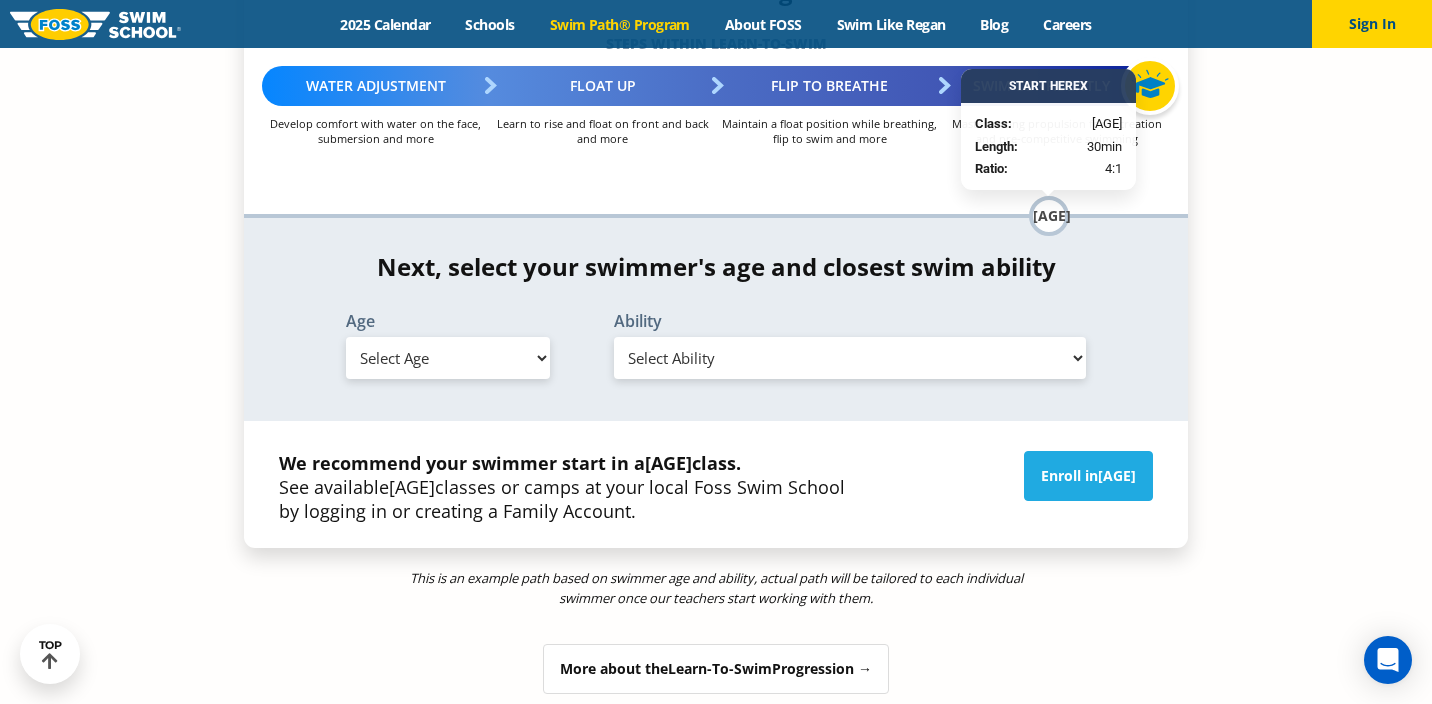 scroll, scrollTop: 2037, scrollLeft: 0, axis: vertical 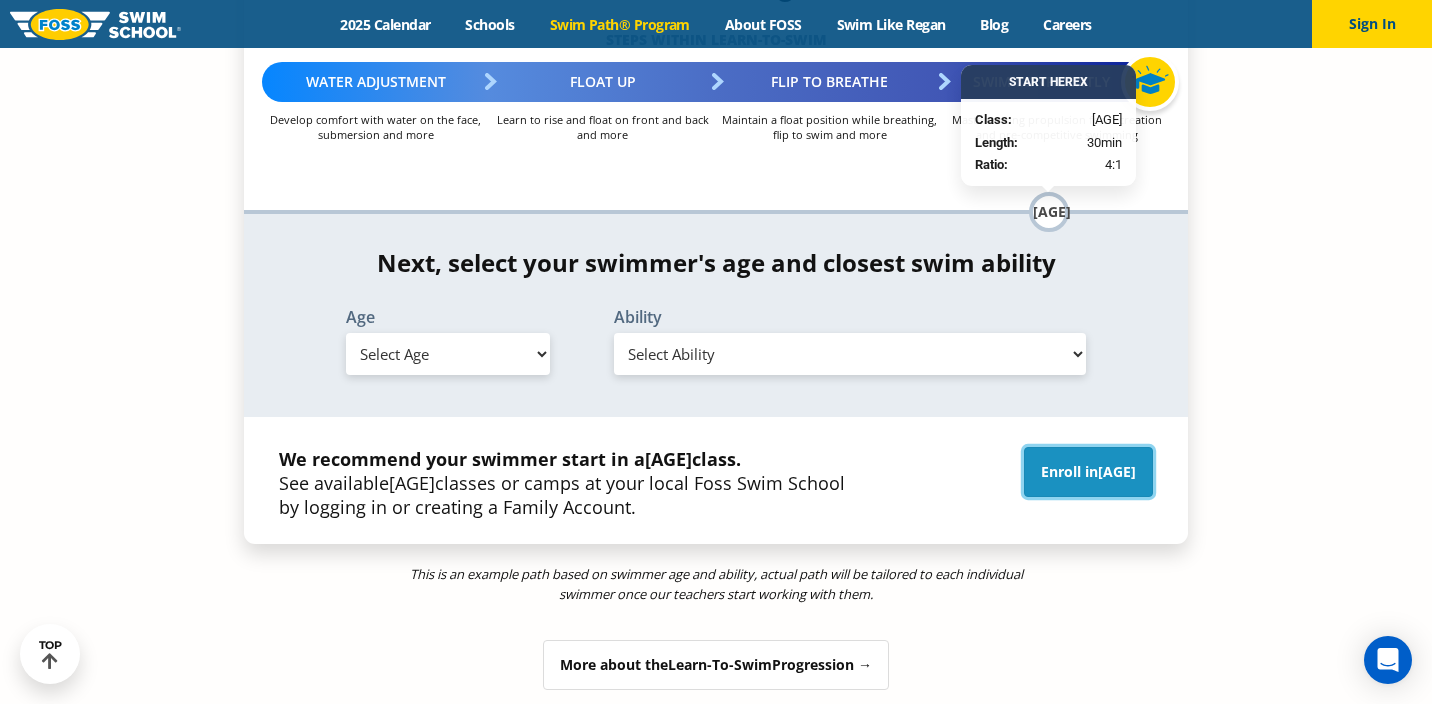 click on "Enroll in  10+2" at bounding box center (1088, 472) 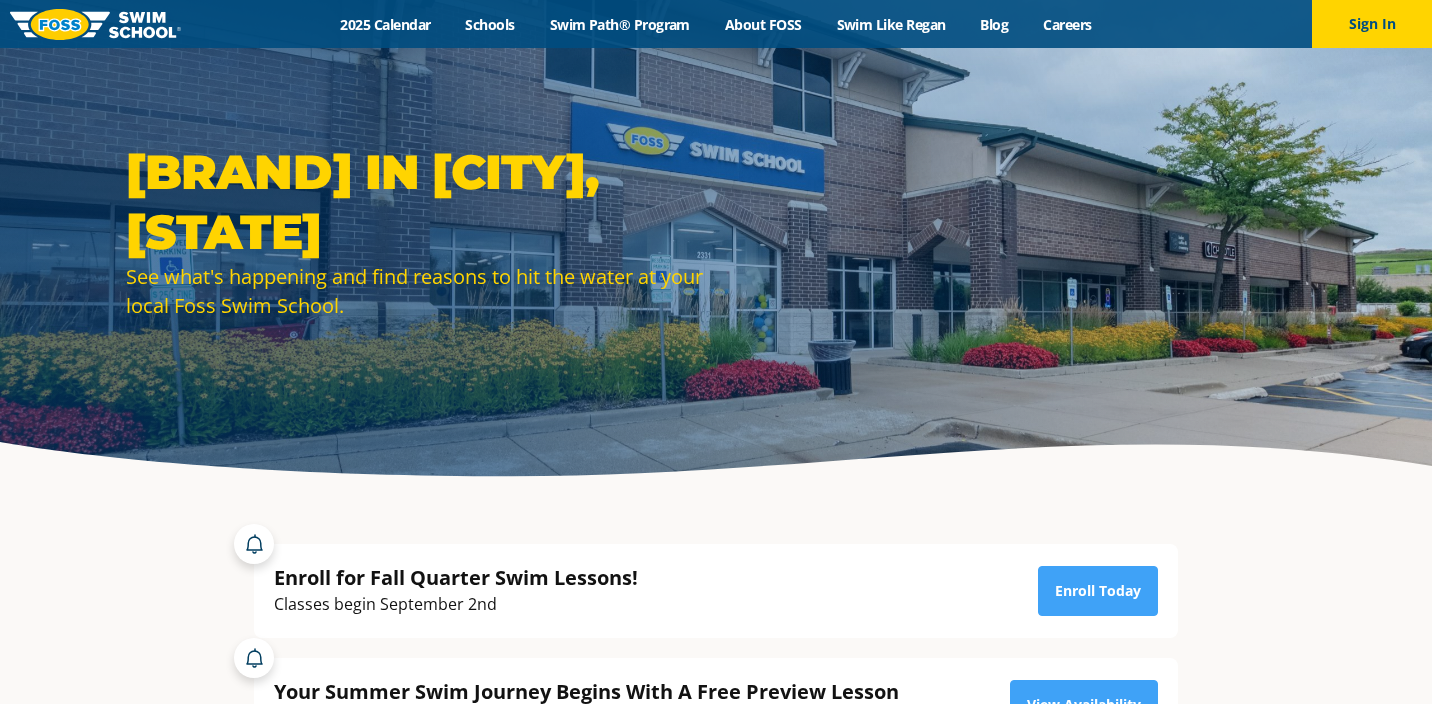 scroll, scrollTop: 0, scrollLeft: 0, axis: both 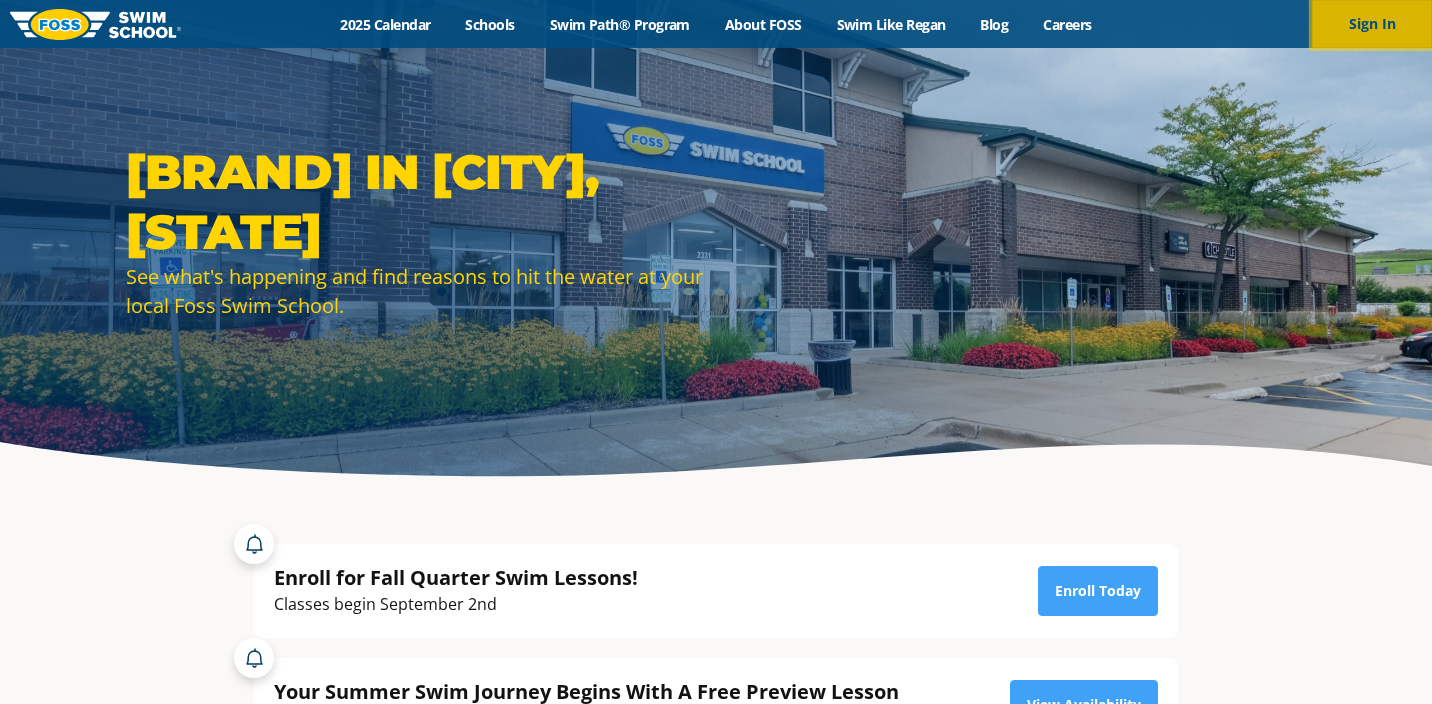 click on "Sign In" at bounding box center (1372, 24) 